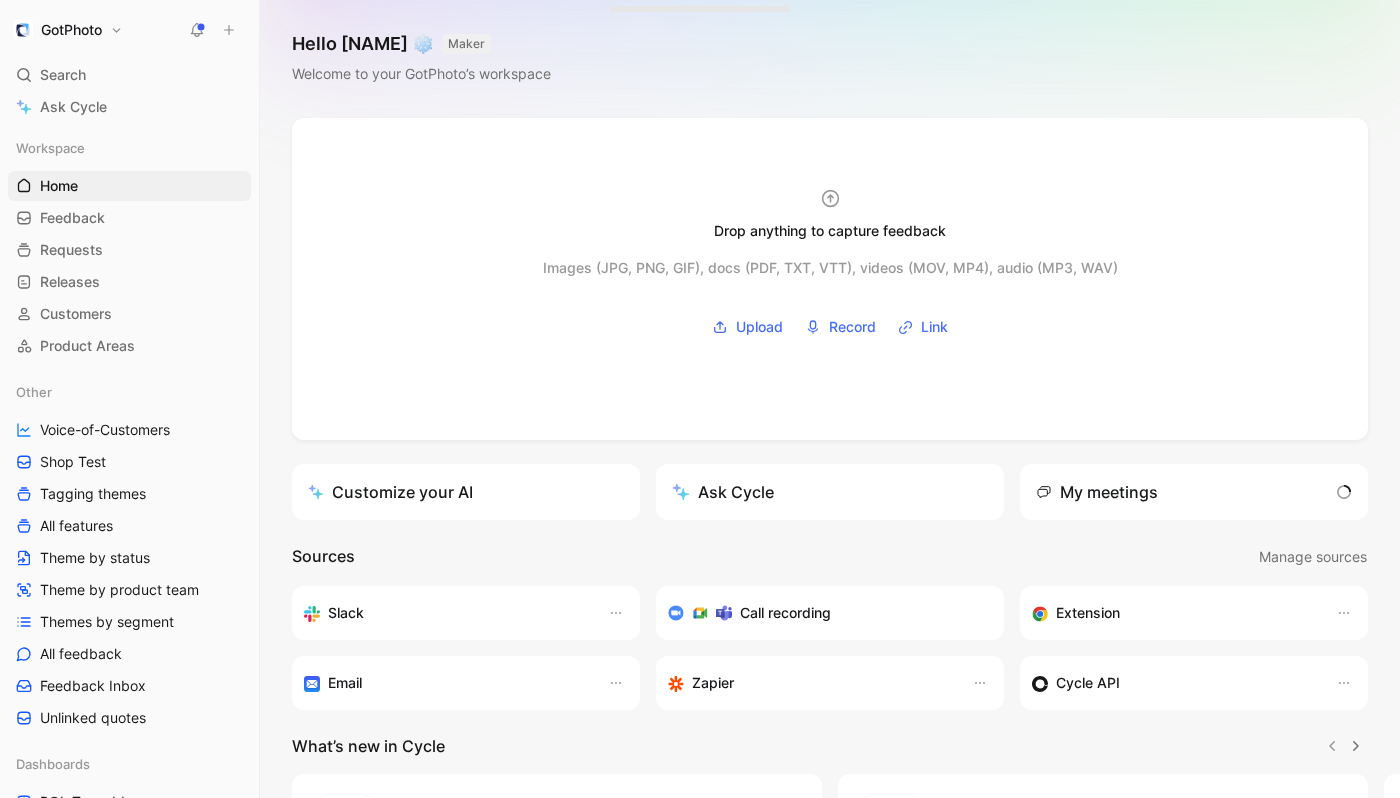 scroll, scrollTop: 0, scrollLeft: 0, axis: both 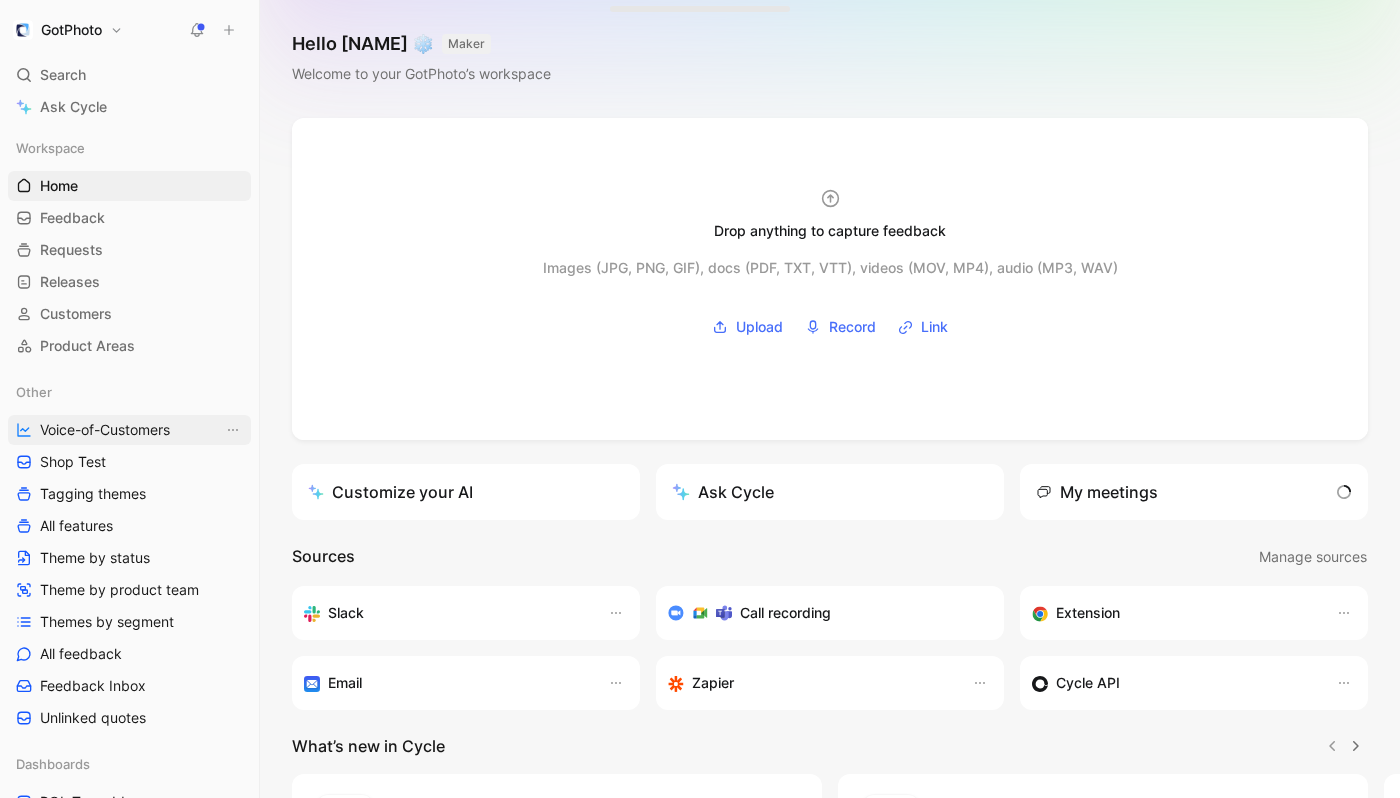 click on "Voice-of-Customers" at bounding box center (105, 430) 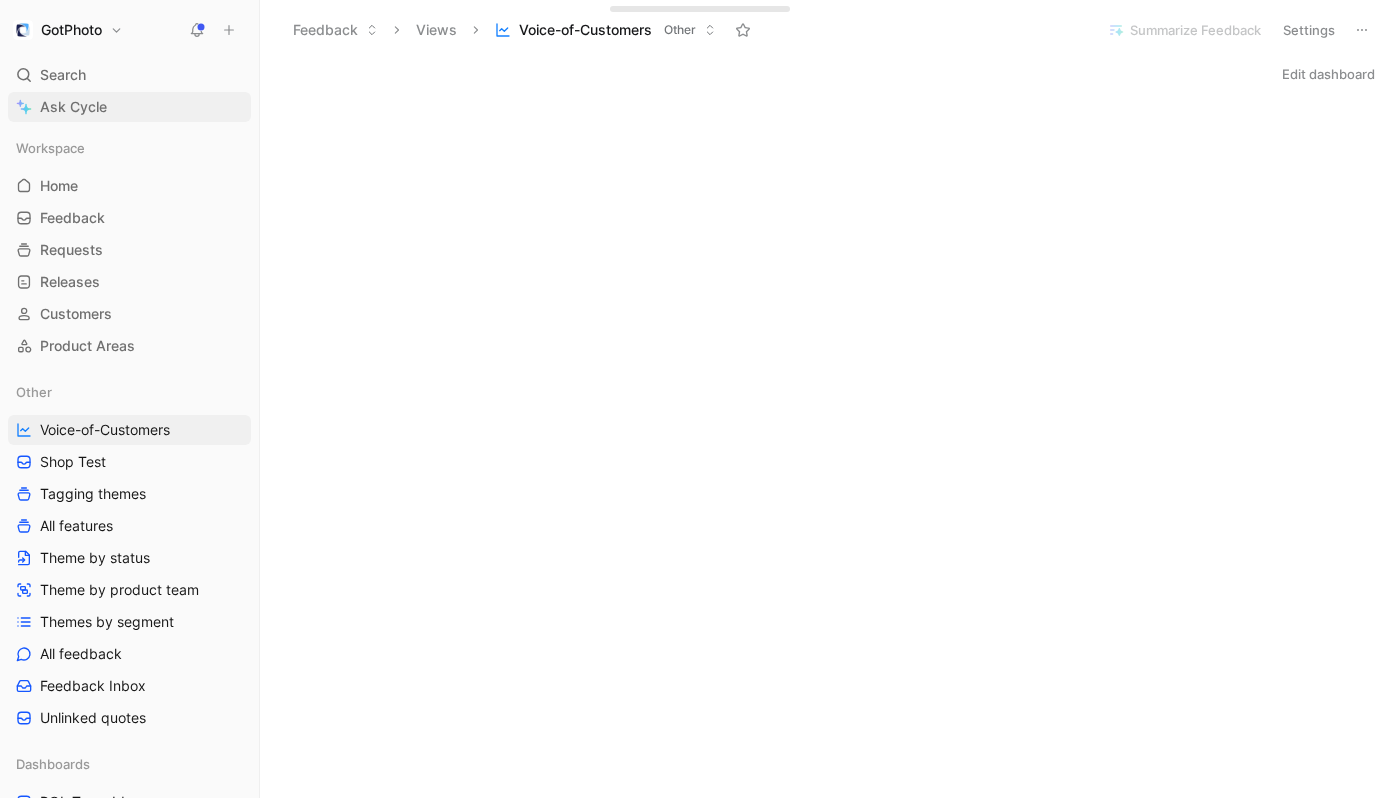 click on "Ask Cycle" at bounding box center [73, 107] 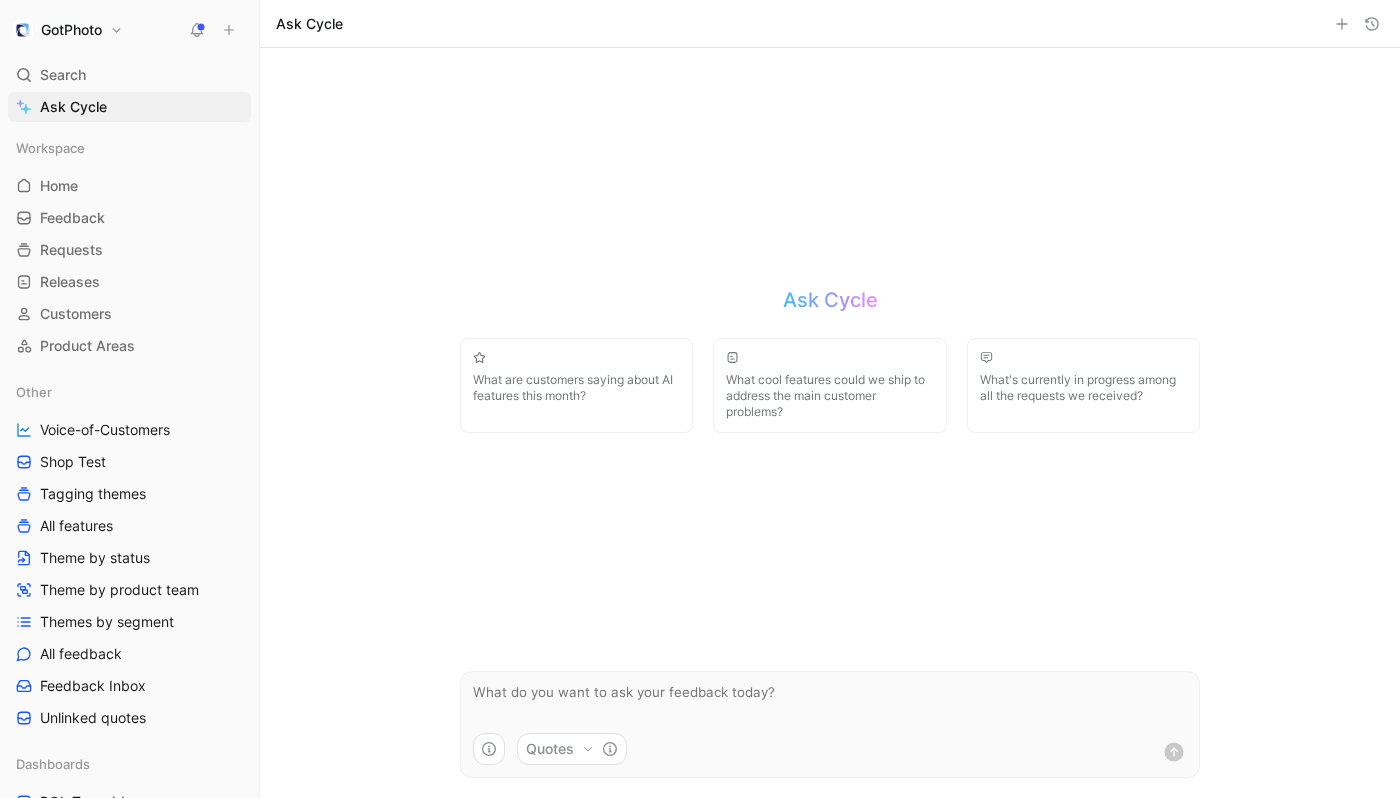 click at bounding box center [830, 702] 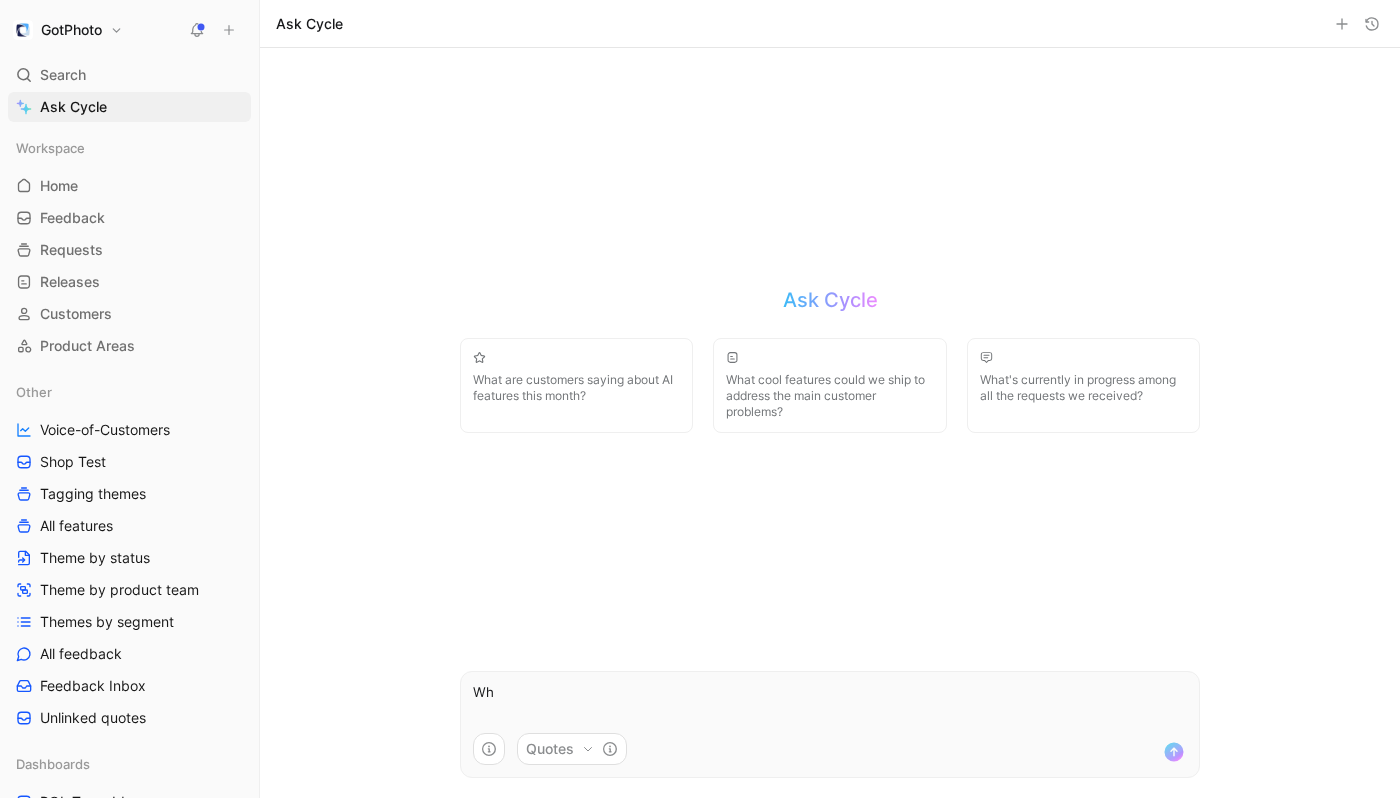 type on "W" 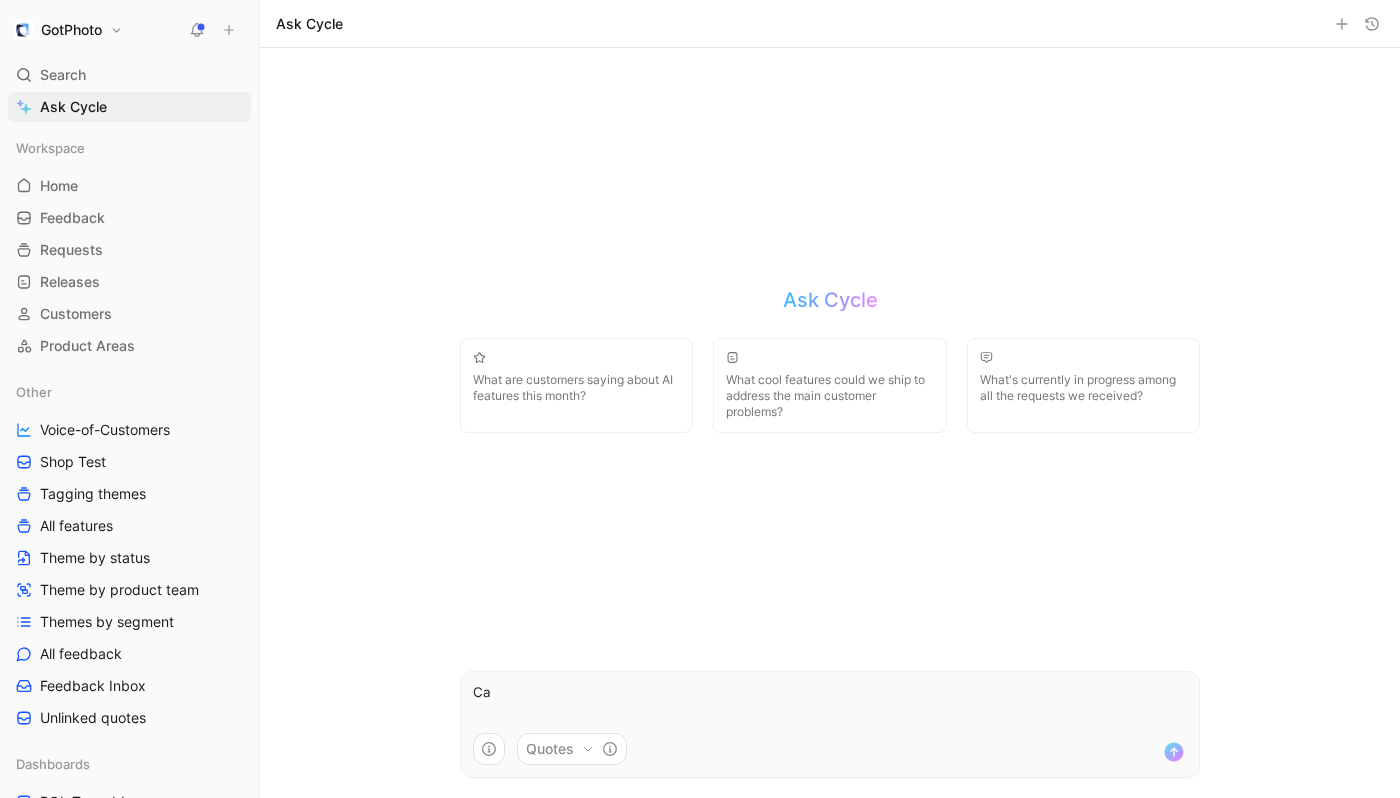 type on "C" 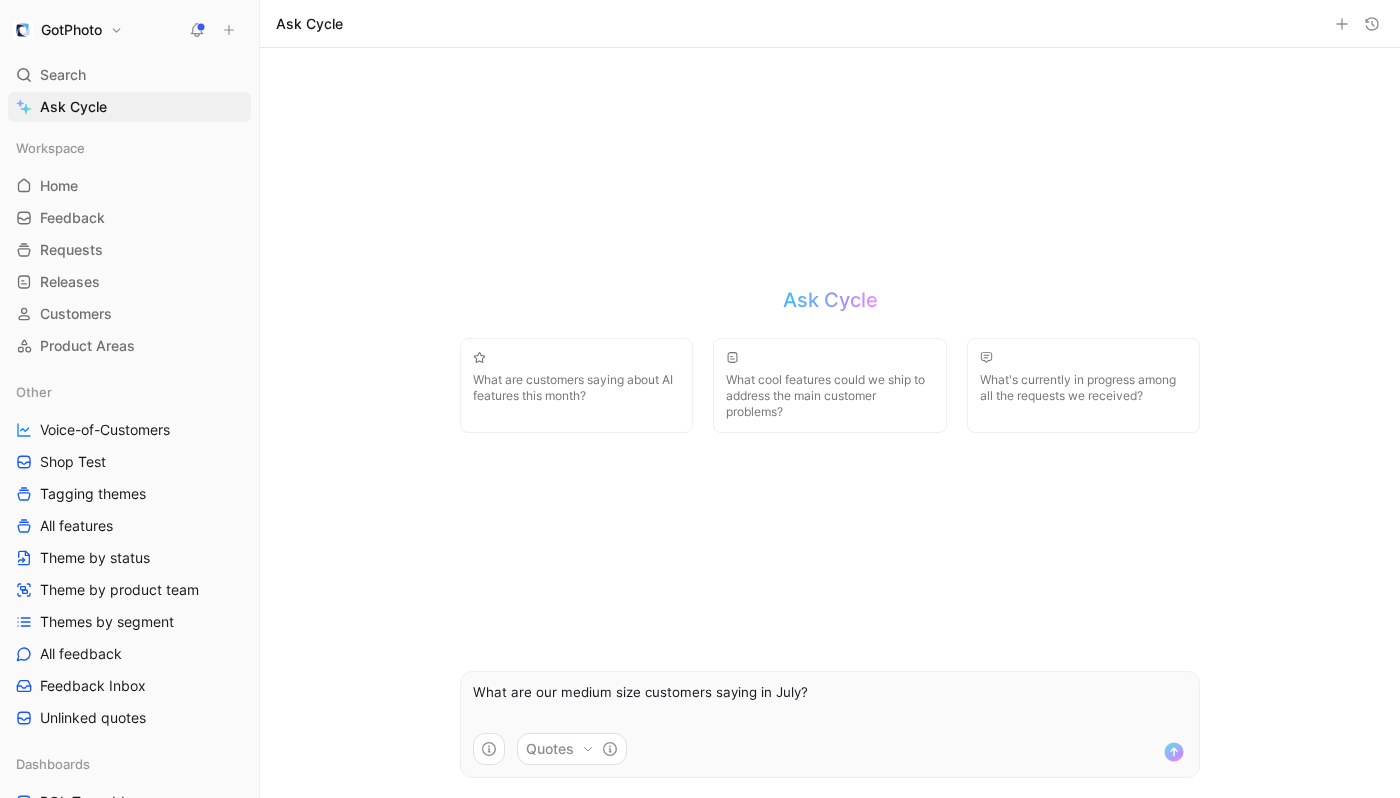 type on "What are our medium size customers saying in July?" 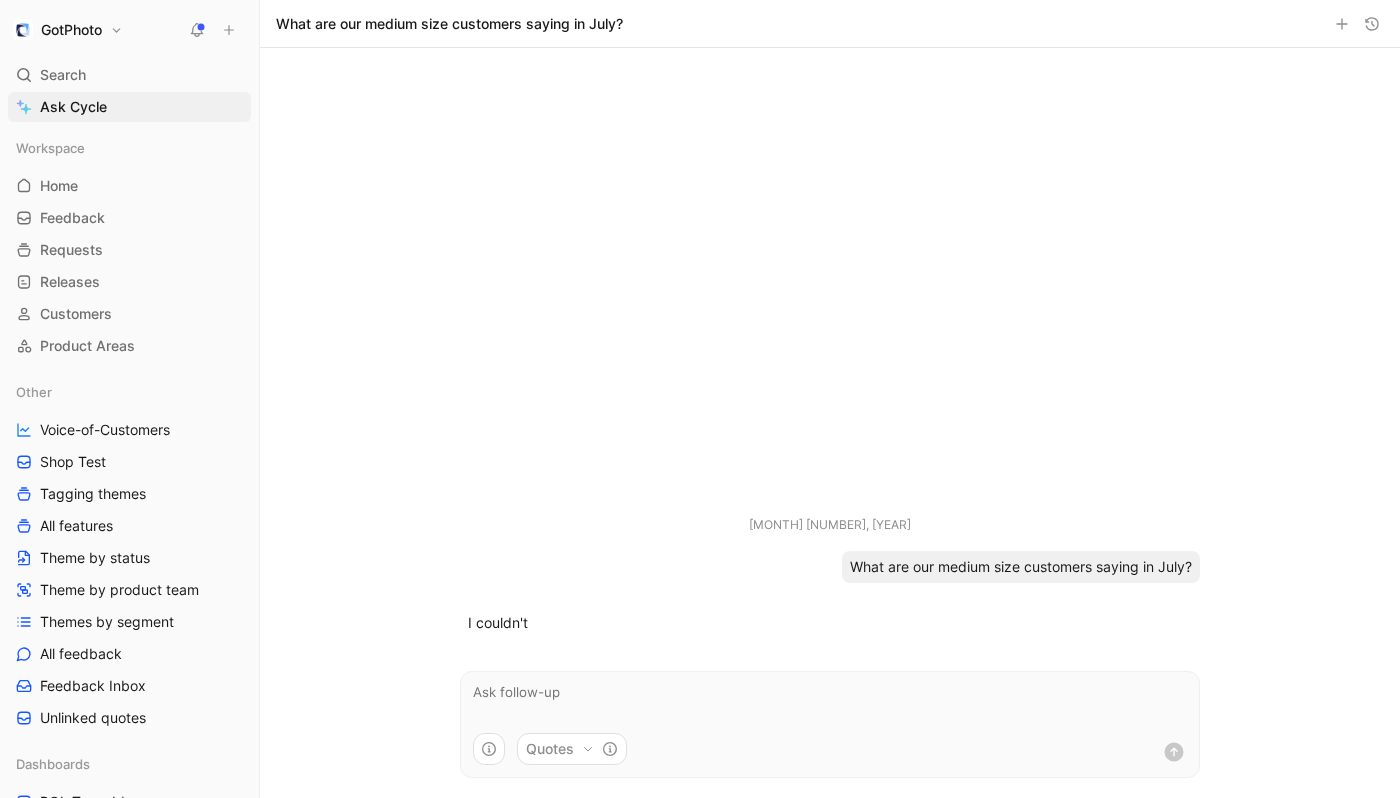 click on "What are our medium size customers saying in July?" at bounding box center [1021, 567] 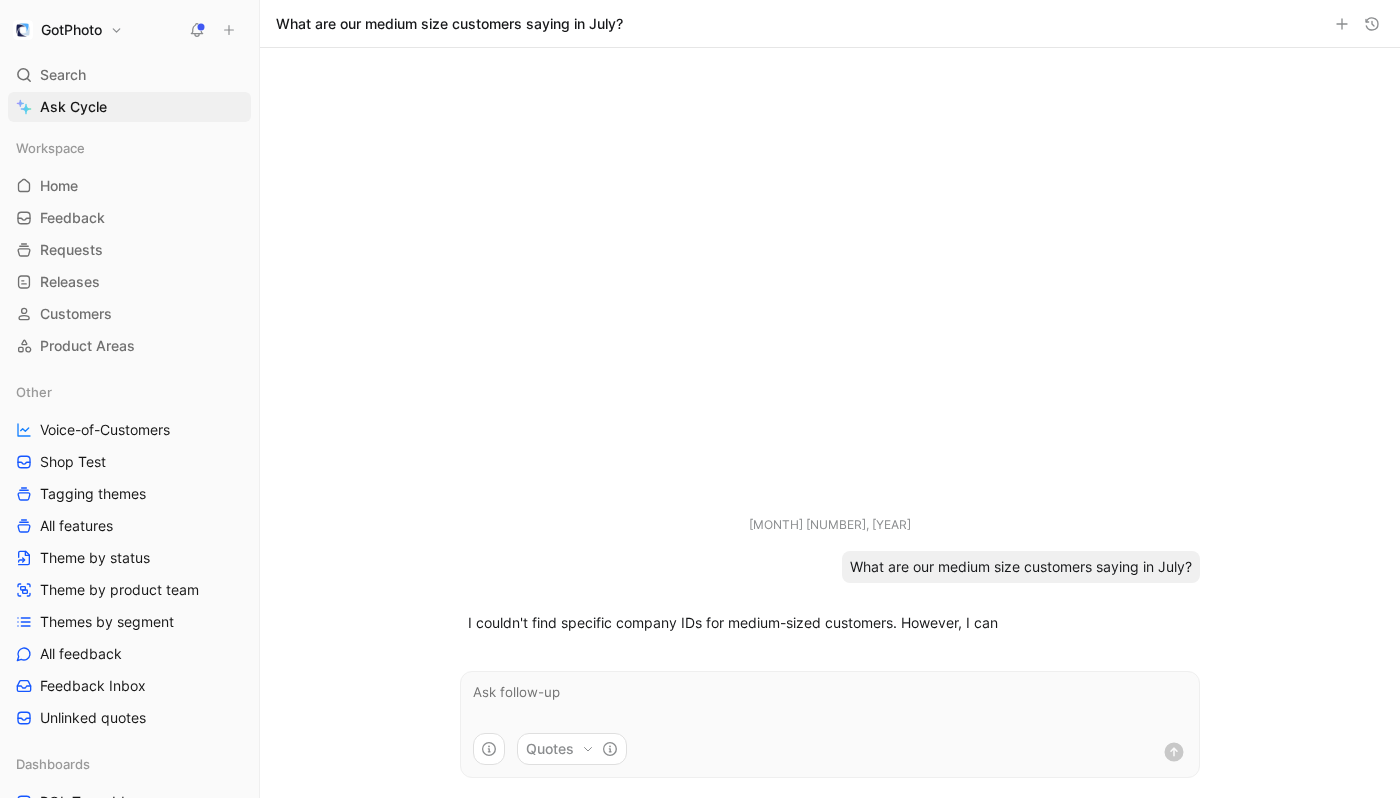 click on "Aug 6, 2025 What are our medium size customers saying in July? I couldn't find specific company IDs for medium-sized customers. However, I can" at bounding box center (830, 579) 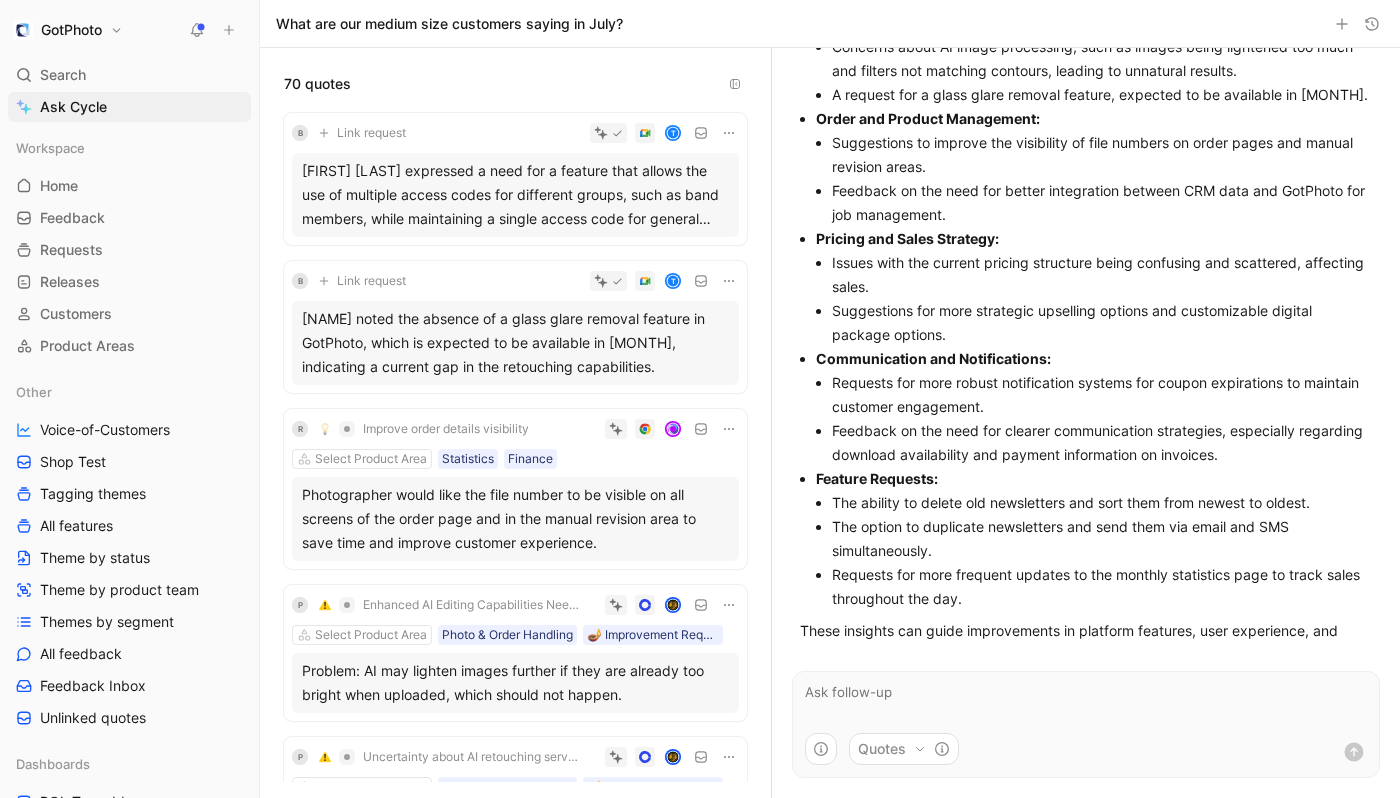 scroll, scrollTop: 381, scrollLeft: 0, axis: vertical 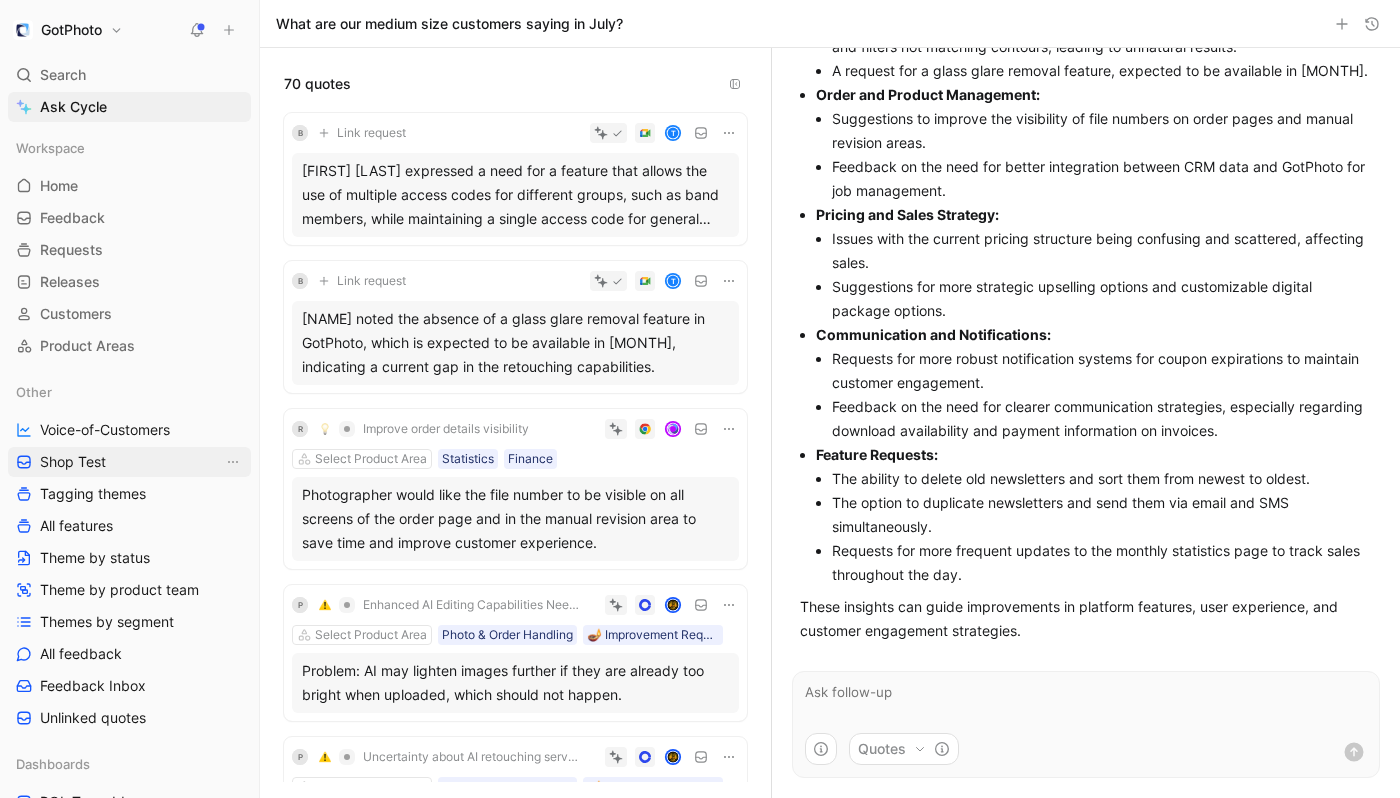 click on "Shop Test" at bounding box center (129, 462) 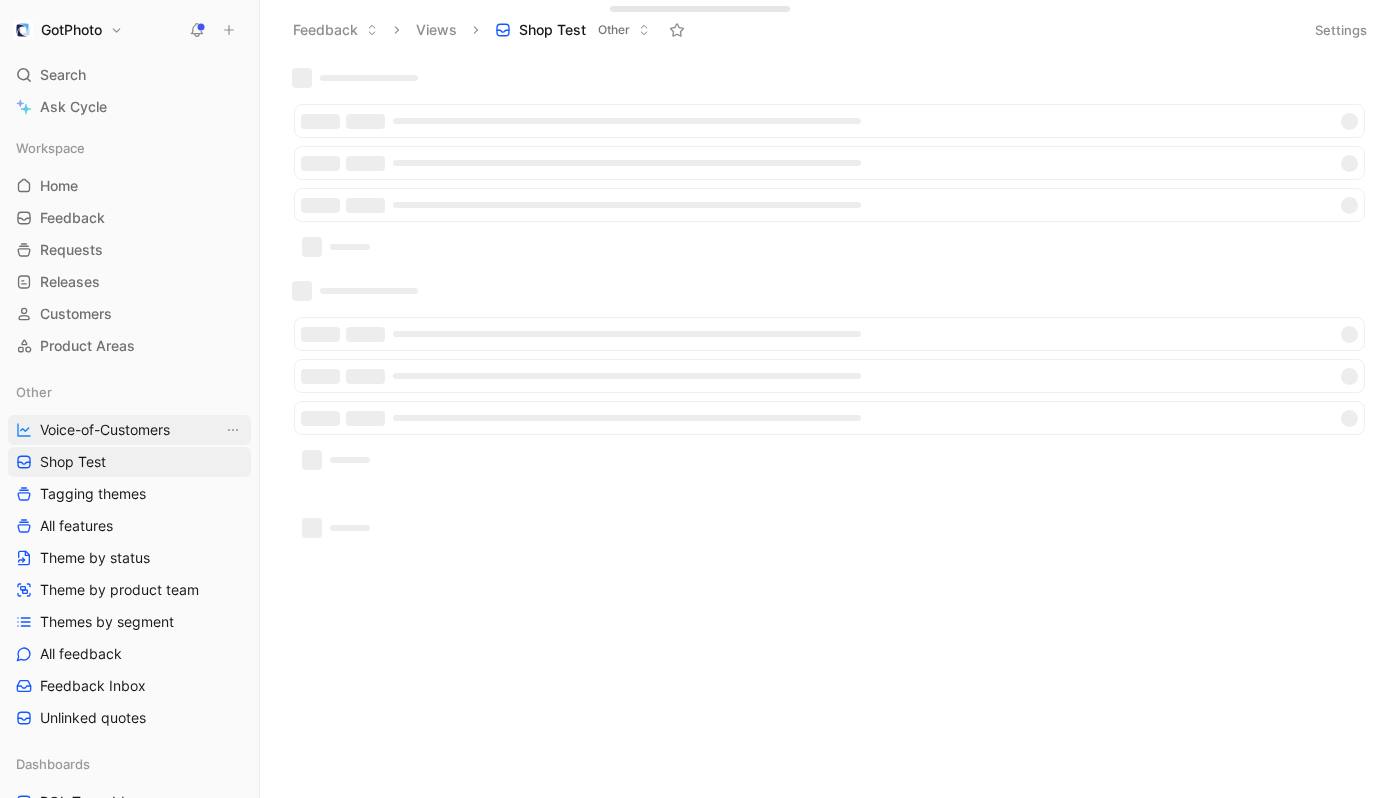 click on "Voice-of-Customers" at bounding box center [105, 430] 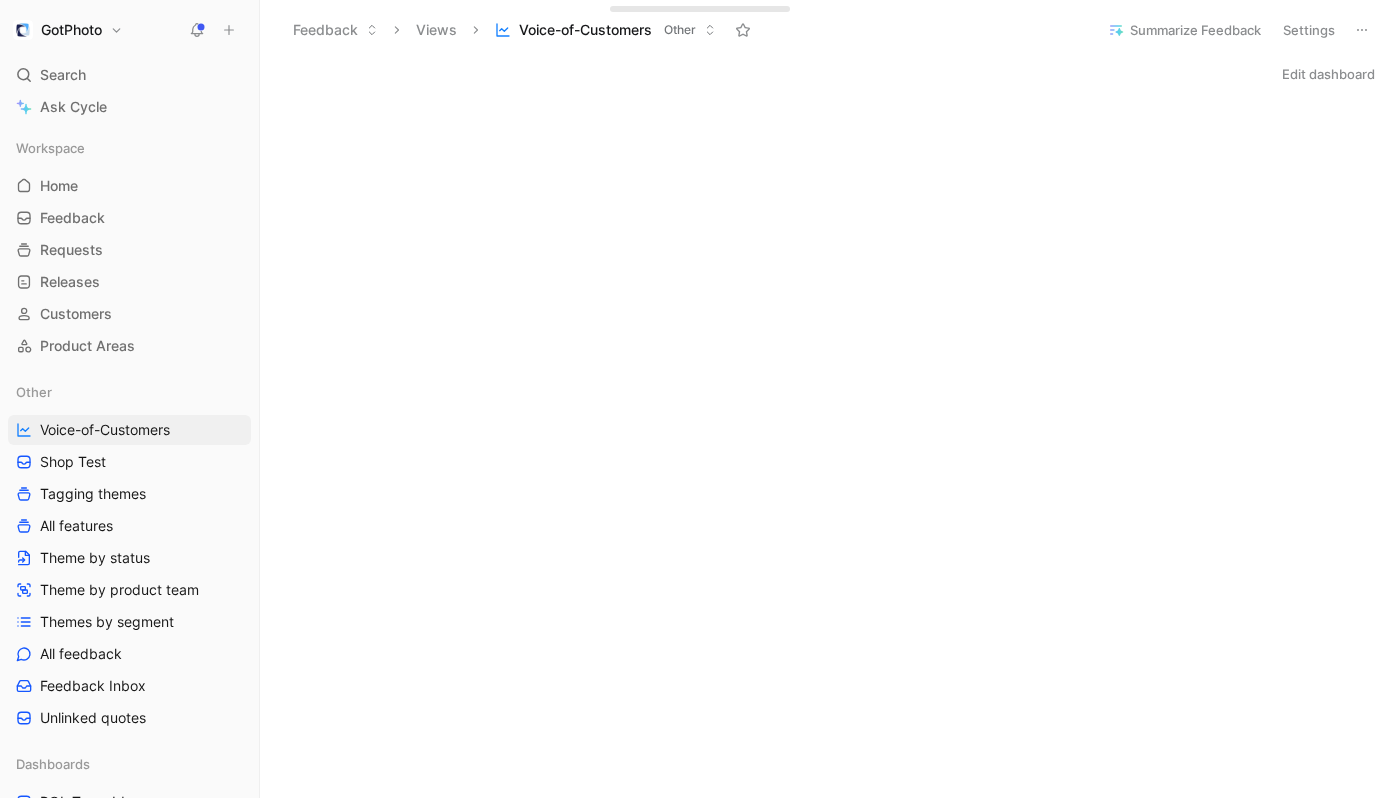 click on "Edit dashboard" at bounding box center (830, 74) 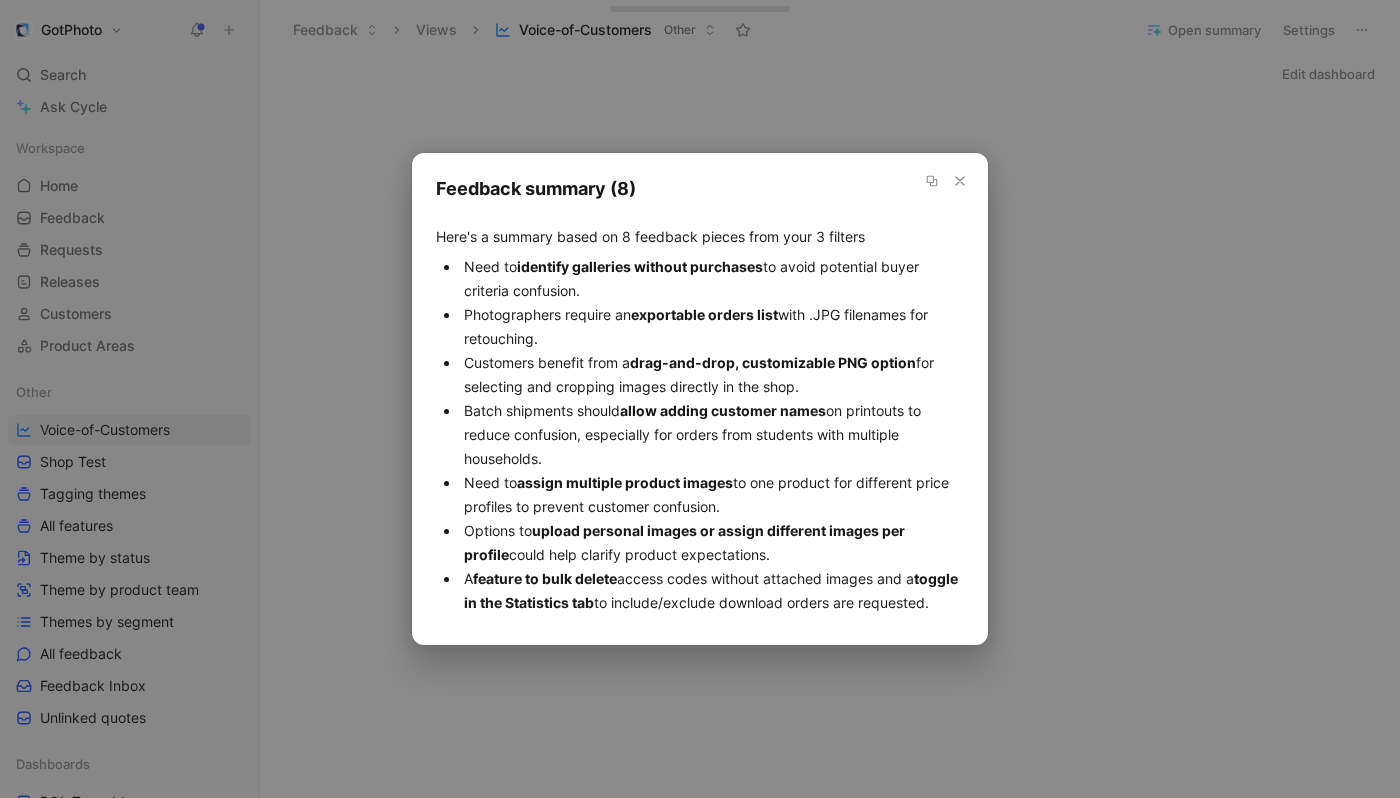 click on "Need to  identify galleries without purchases  to avoid potential buyer criteria confusion." at bounding box center (712, 279) 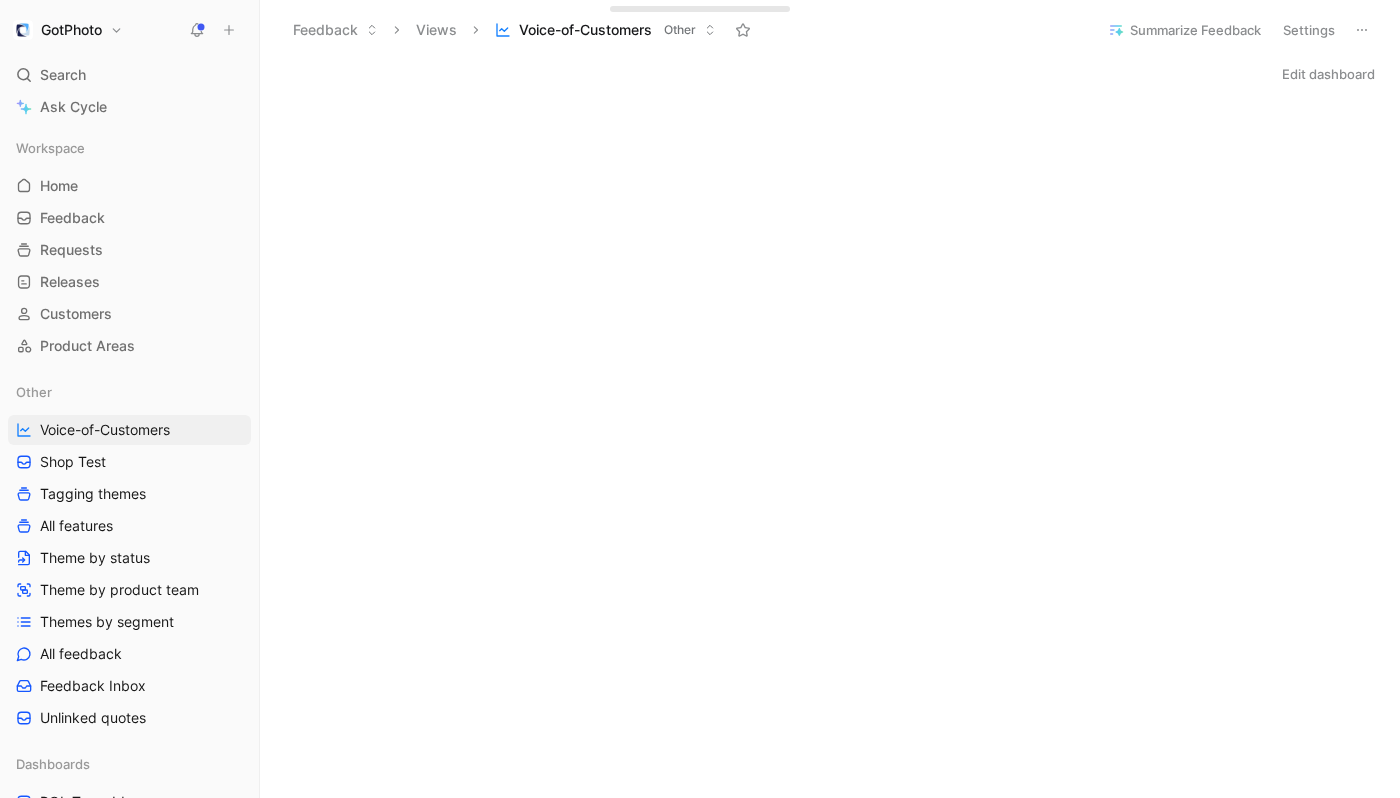 click on "Summarize Feedback" at bounding box center [1184, 30] 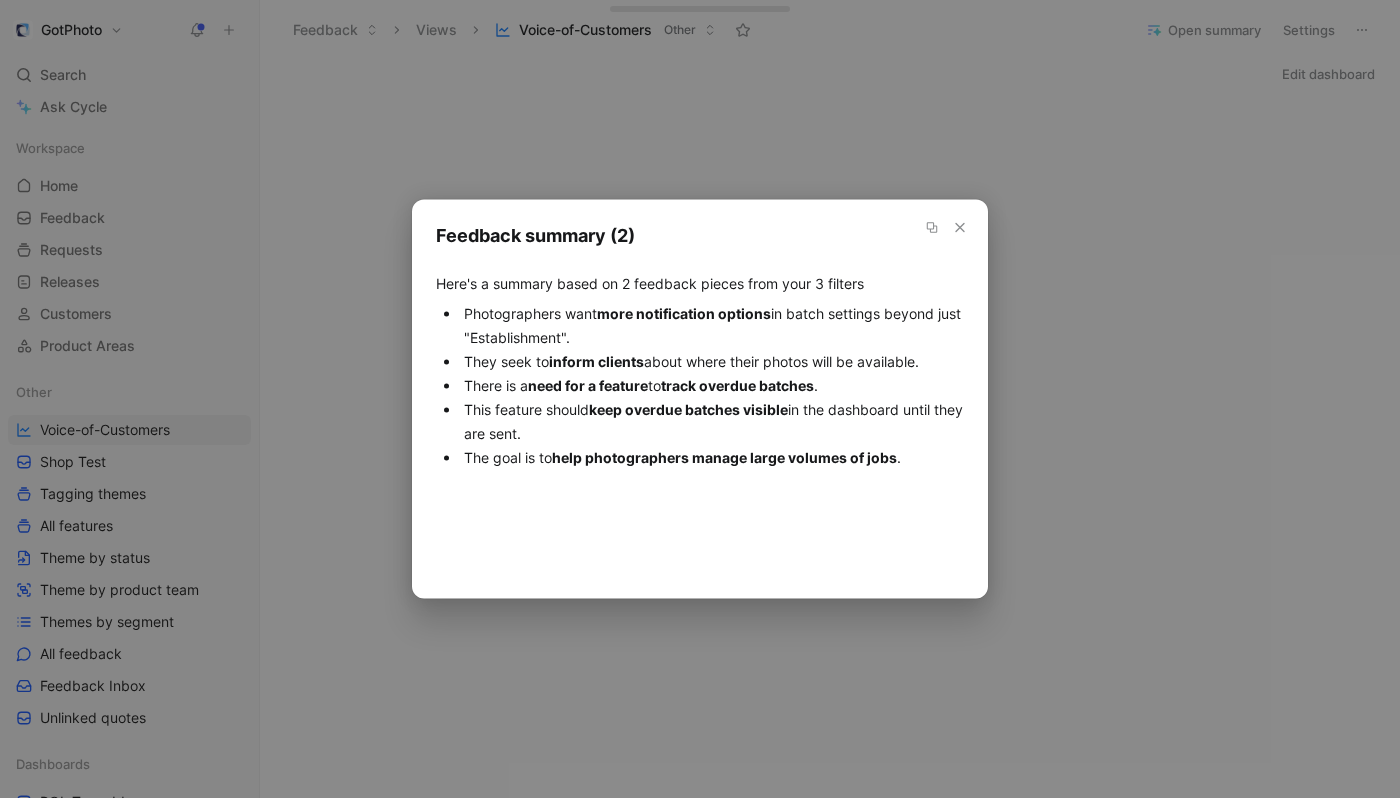 click on "There is a  need for a feature  to  track overdue batches ." at bounding box center [712, 386] 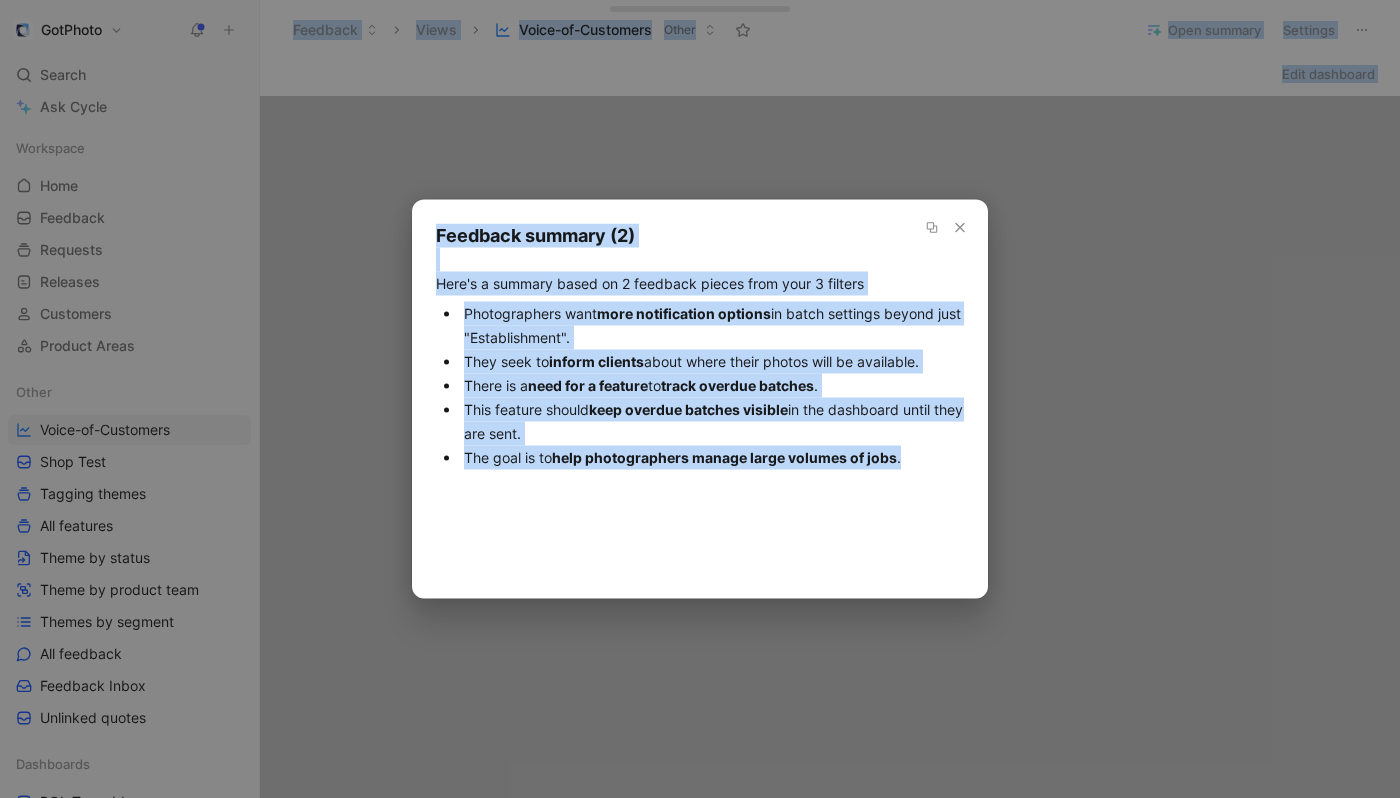 click on "keep overdue batches visible" at bounding box center (688, 409) 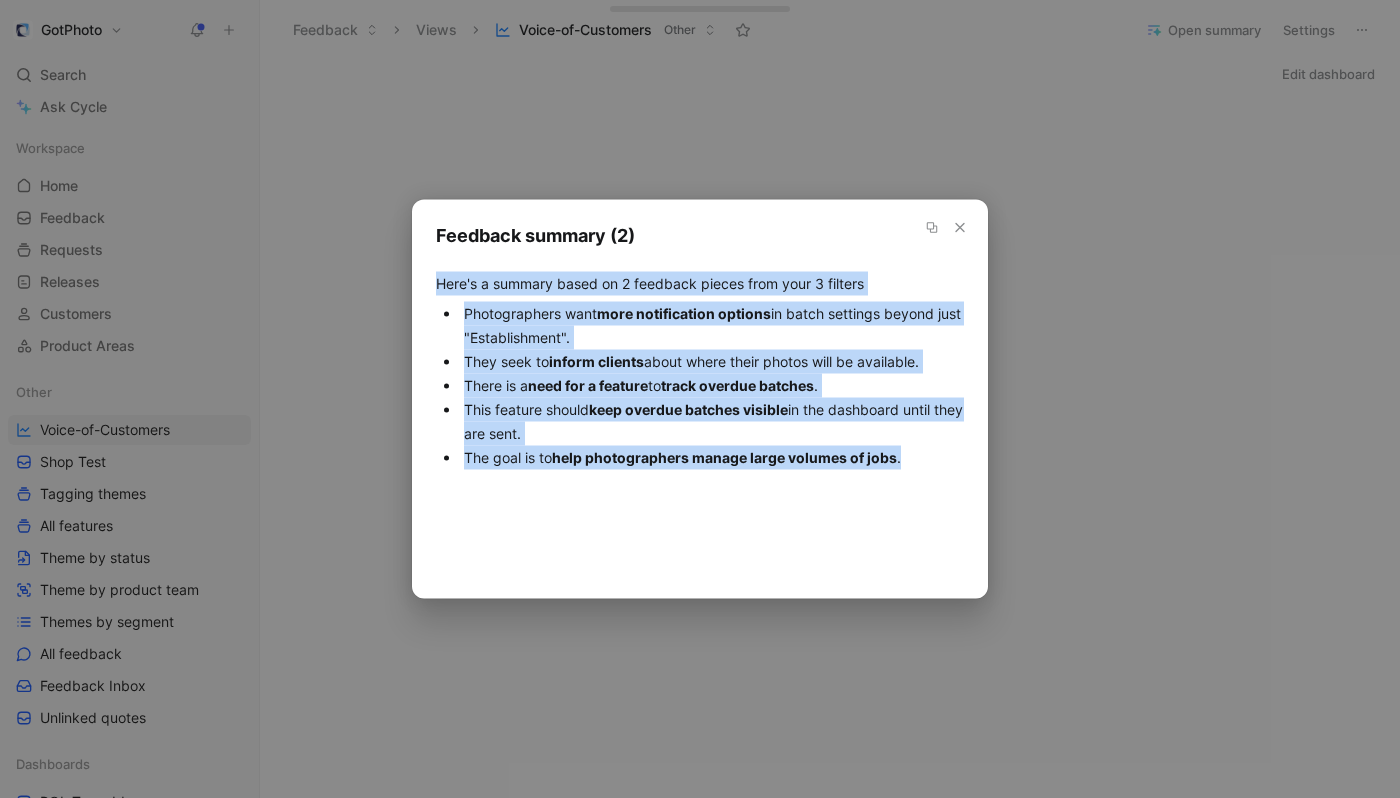 drag, startPoint x: 912, startPoint y: 458, endPoint x: 435, endPoint y: 281, distance: 508.78088 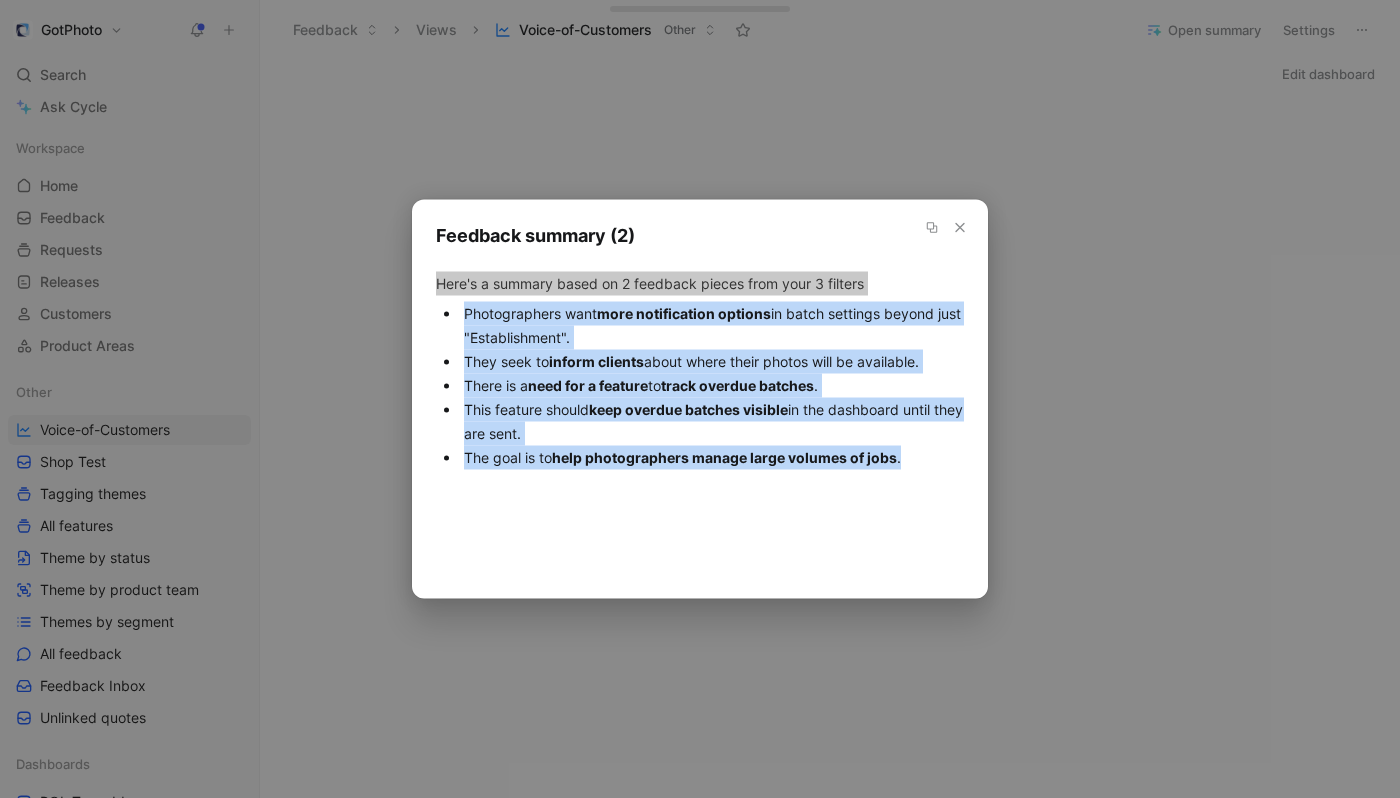 click 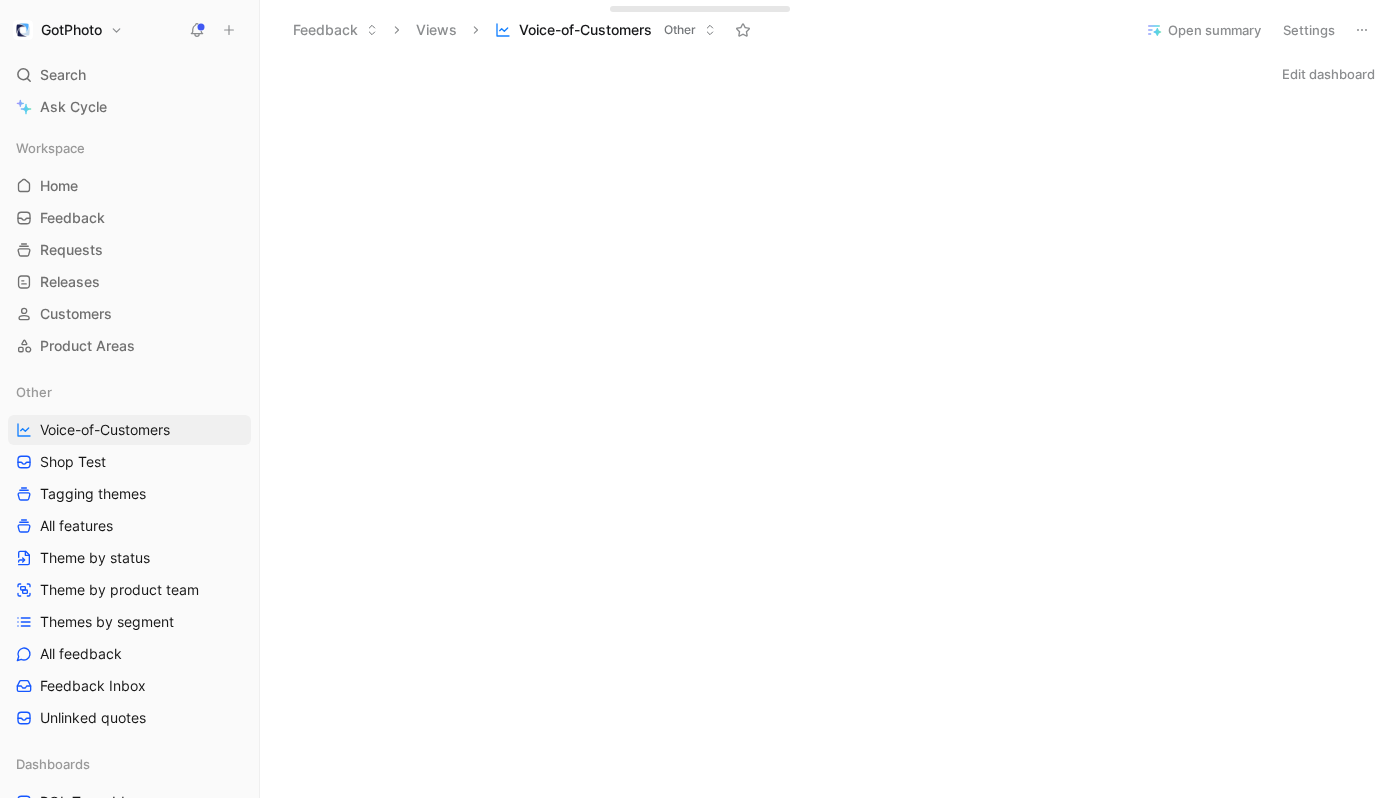 click on "Edit dashboard" at bounding box center (830, 74) 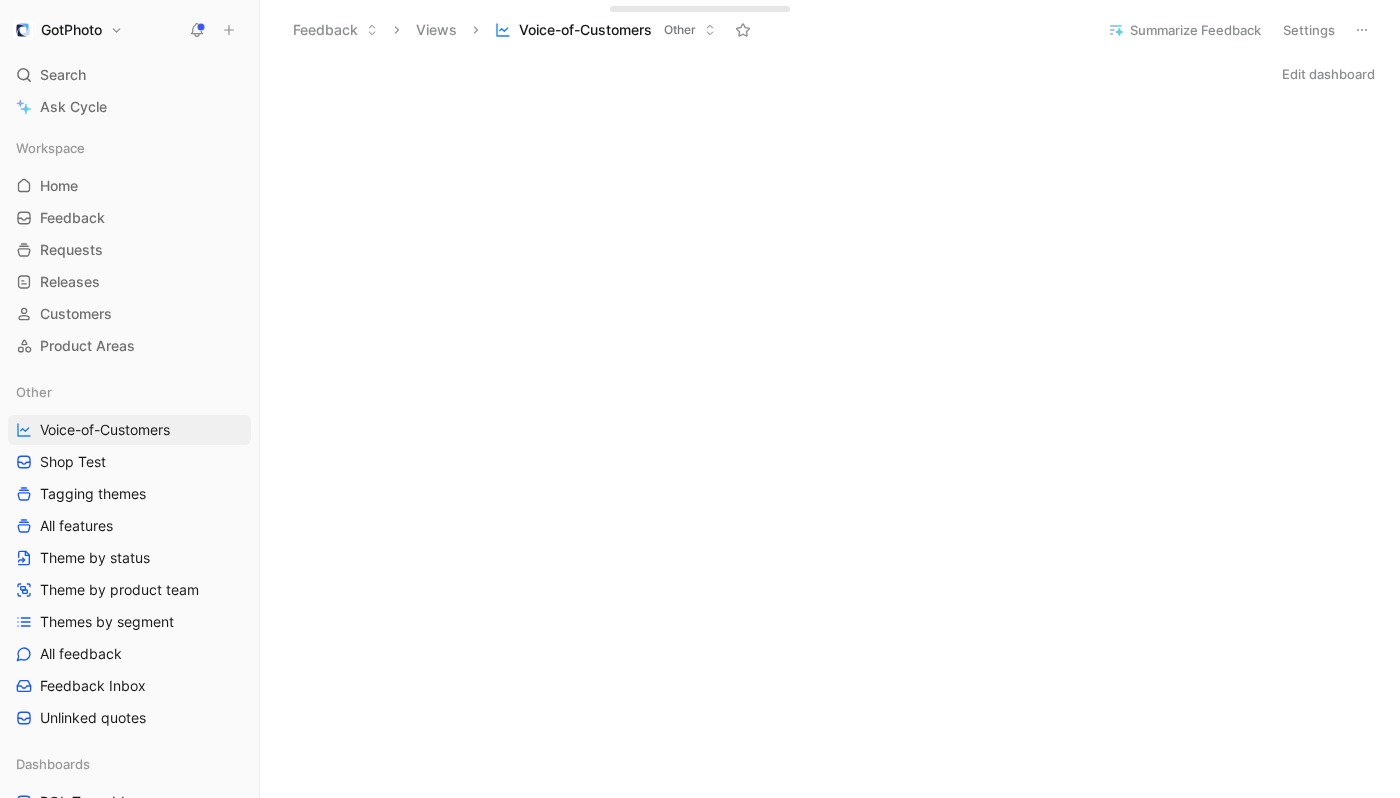 click on "Summarize Feedback" at bounding box center [1184, 30] 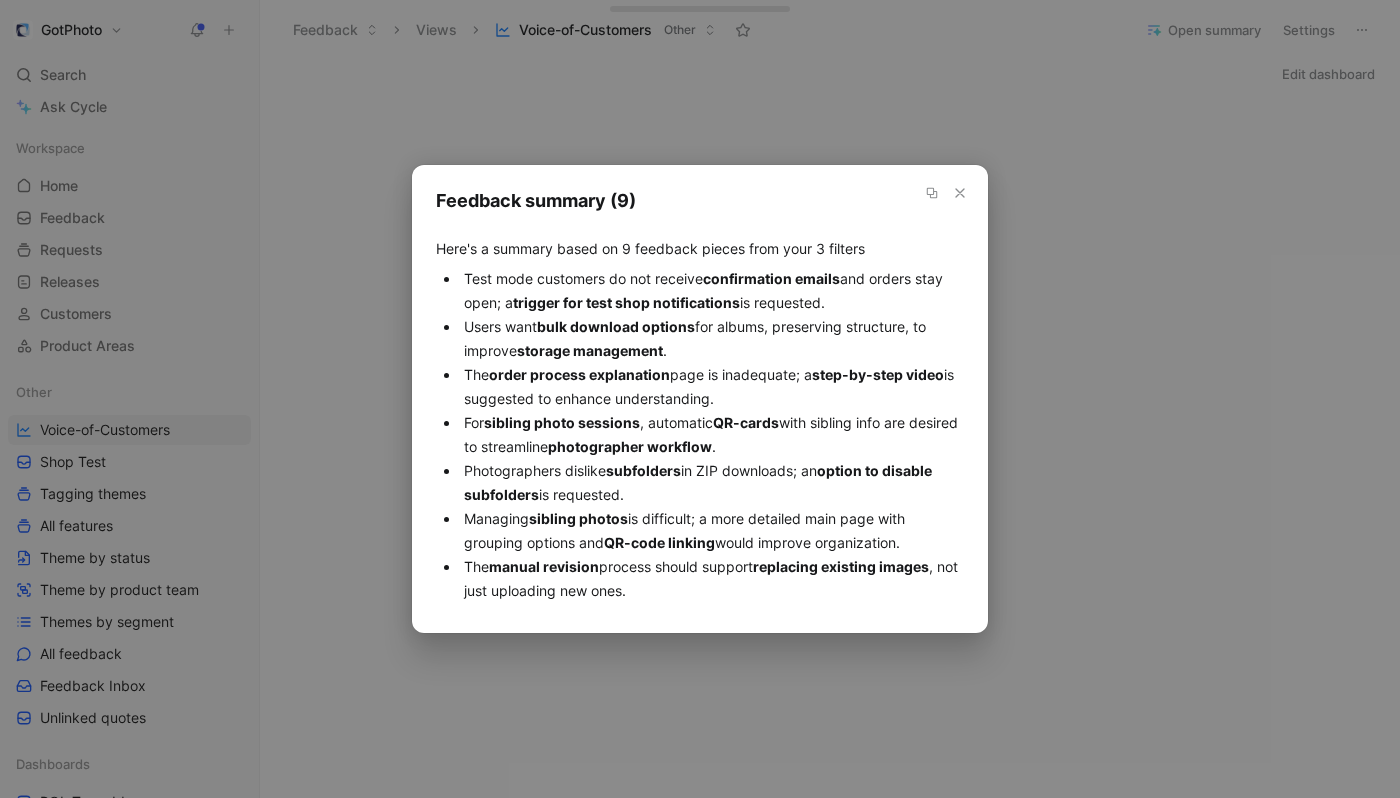 click on "For  sibling photo sessions , automatic  QR-cards  with sibling info are desired to streamline  photographer workflow ." at bounding box center [712, 435] 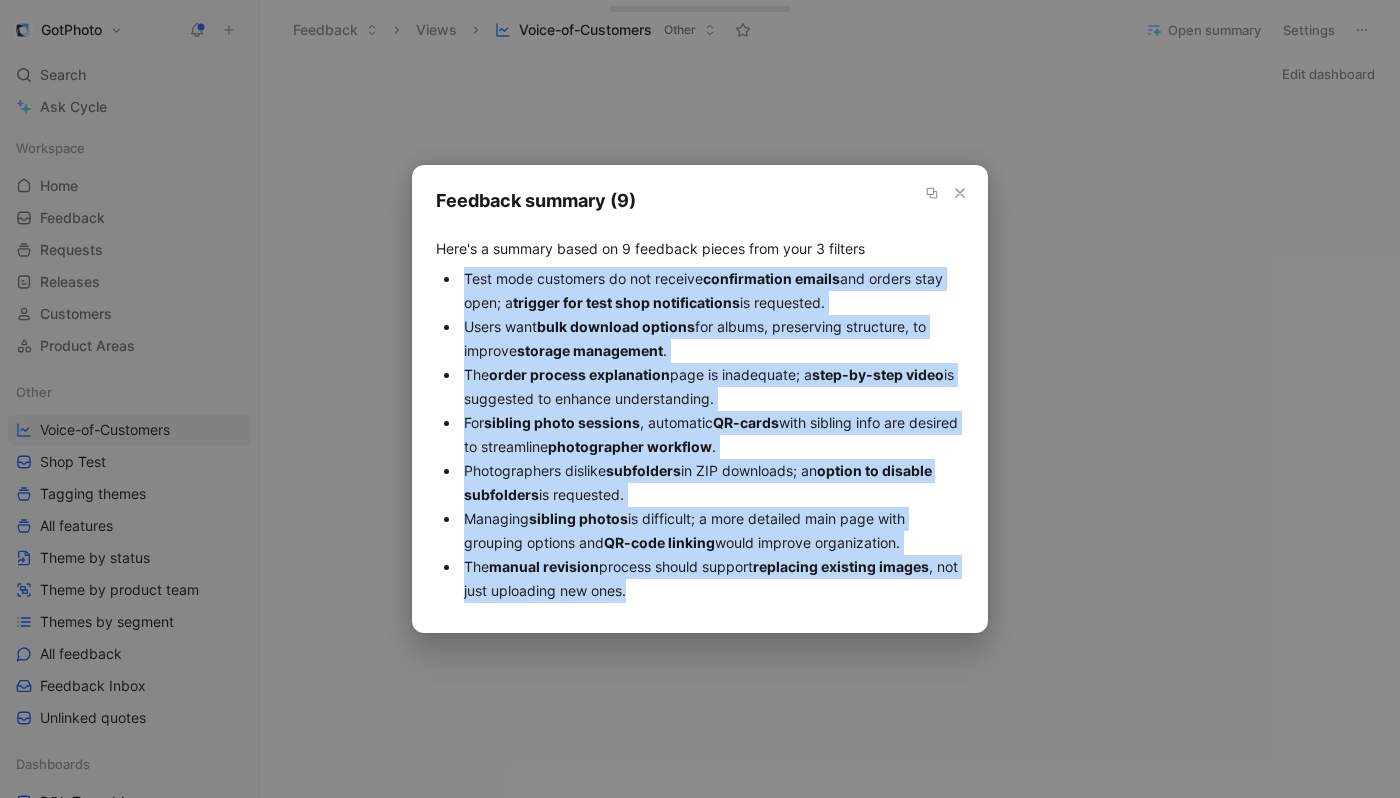 drag, startPoint x: 687, startPoint y: 591, endPoint x: 452, endPoint y: 270, distance: 397.8266 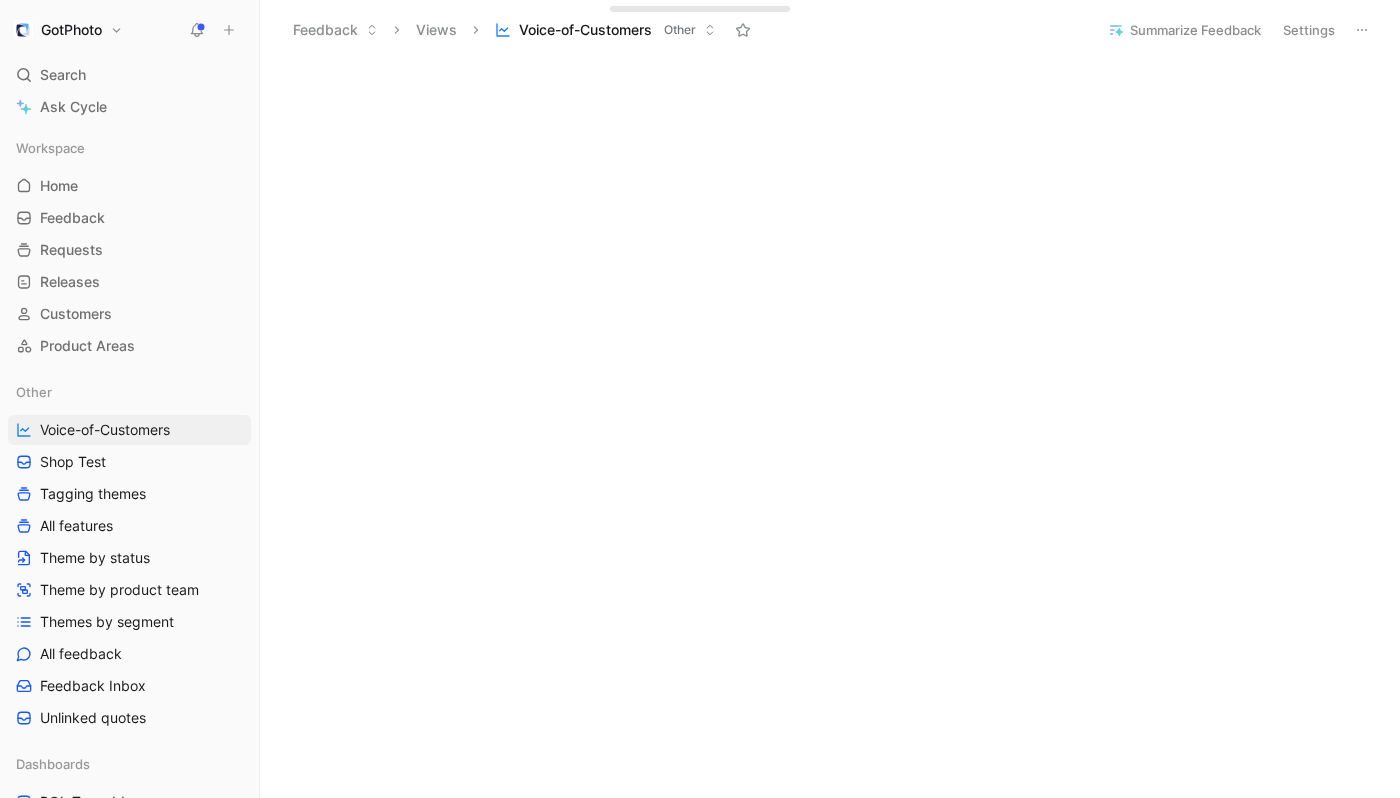 scroll, scrollTop: 0, scrollLeft: 0, axis: both 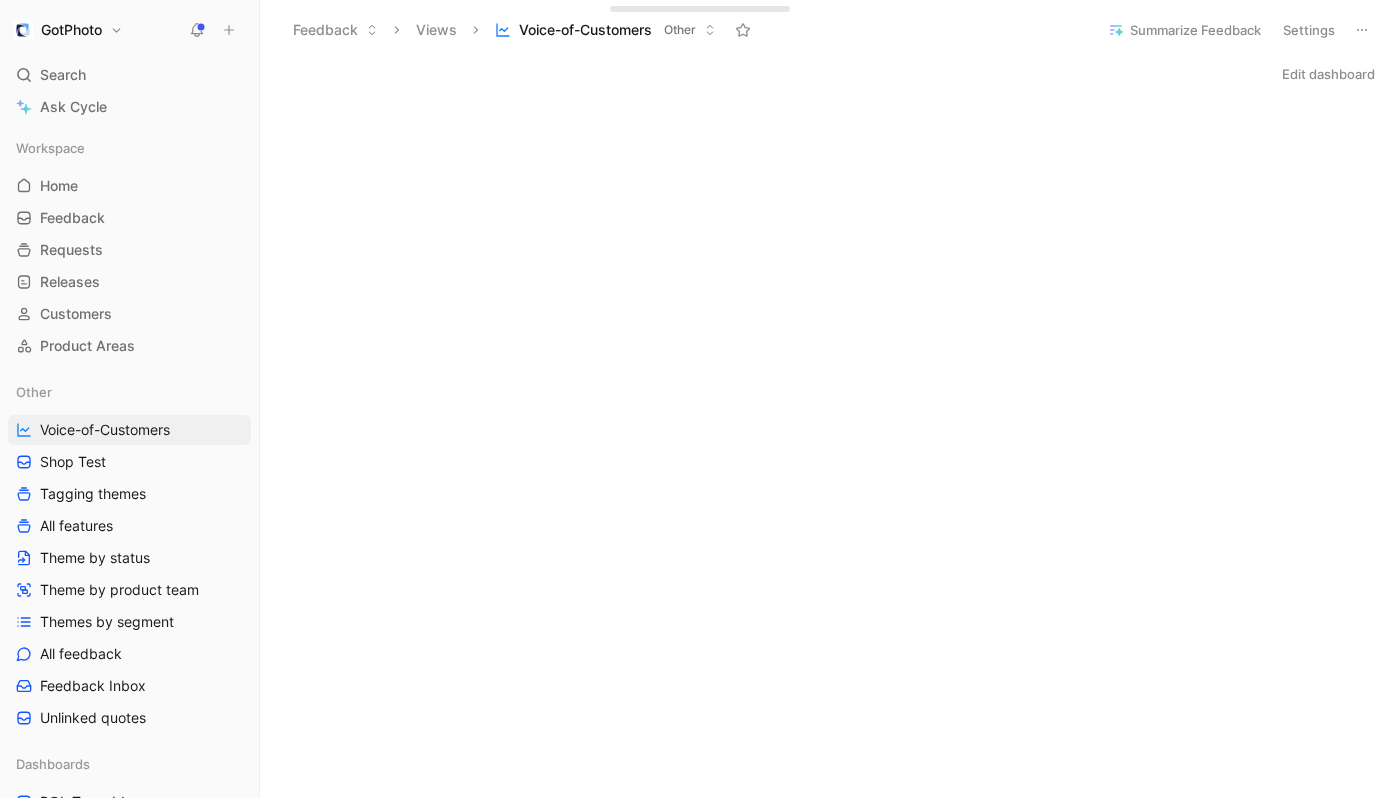 click on "Edit dashboard" at bounding box center [830, 74] 